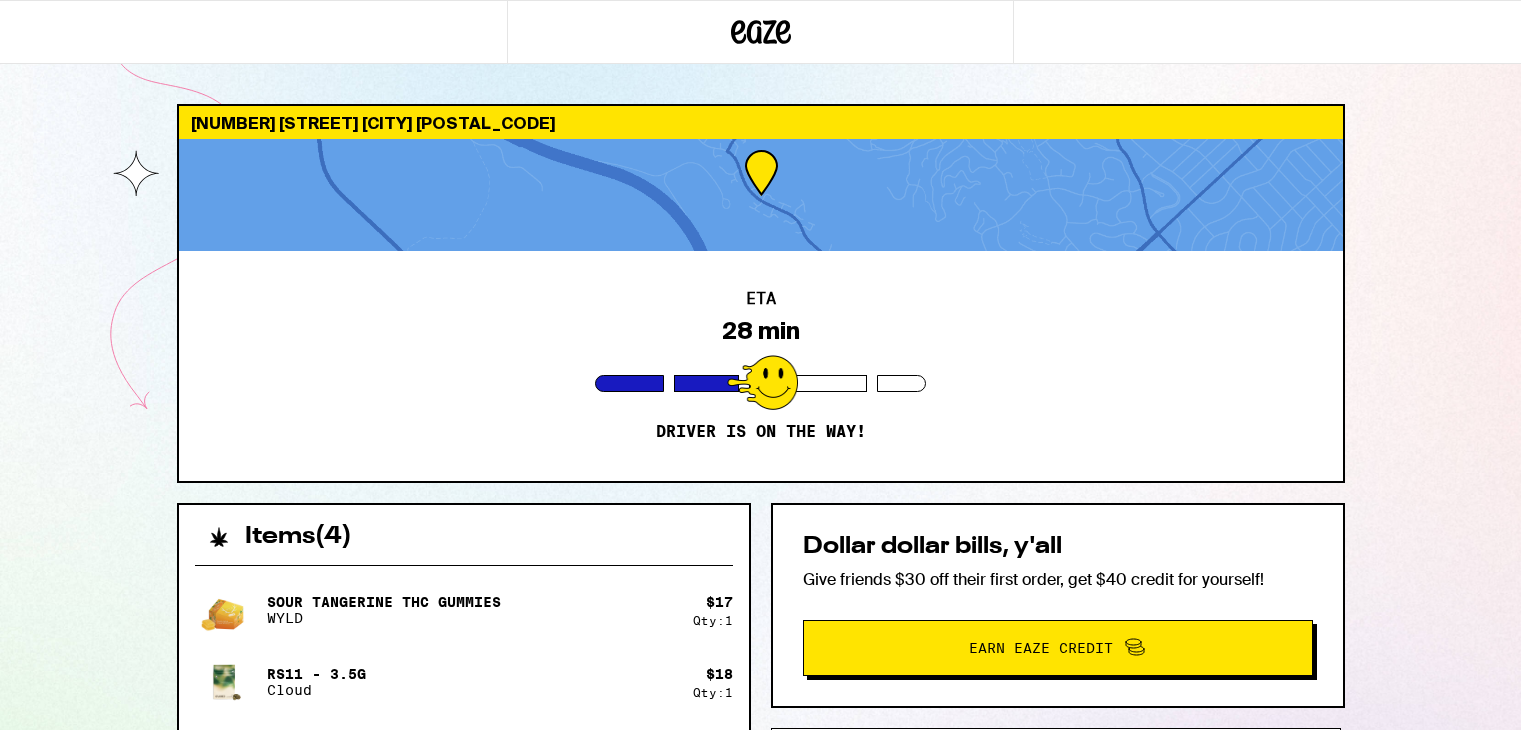 scroll, scrollTop: 121, scrollLeft: 0, axis: vertical 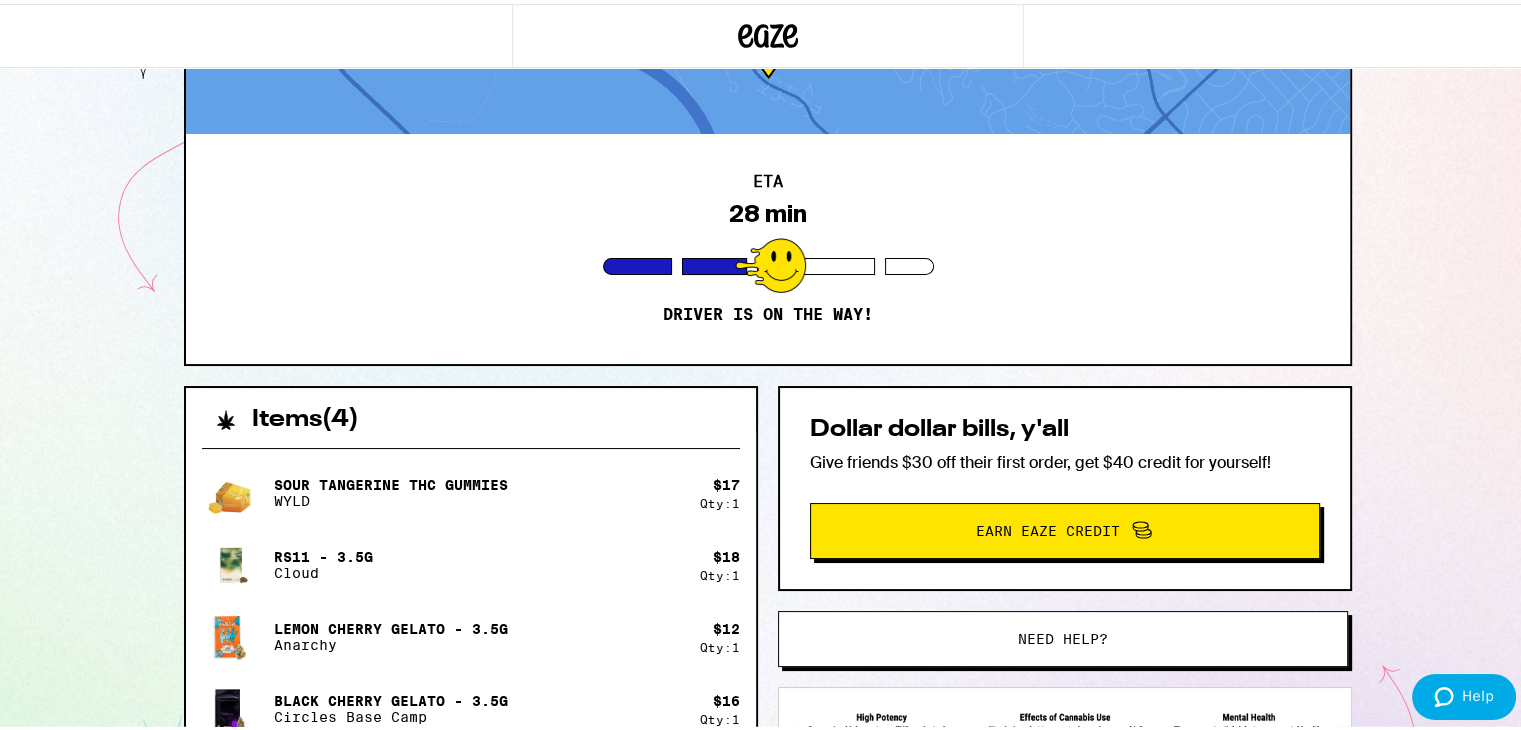 click at bounding box center [770, 261] 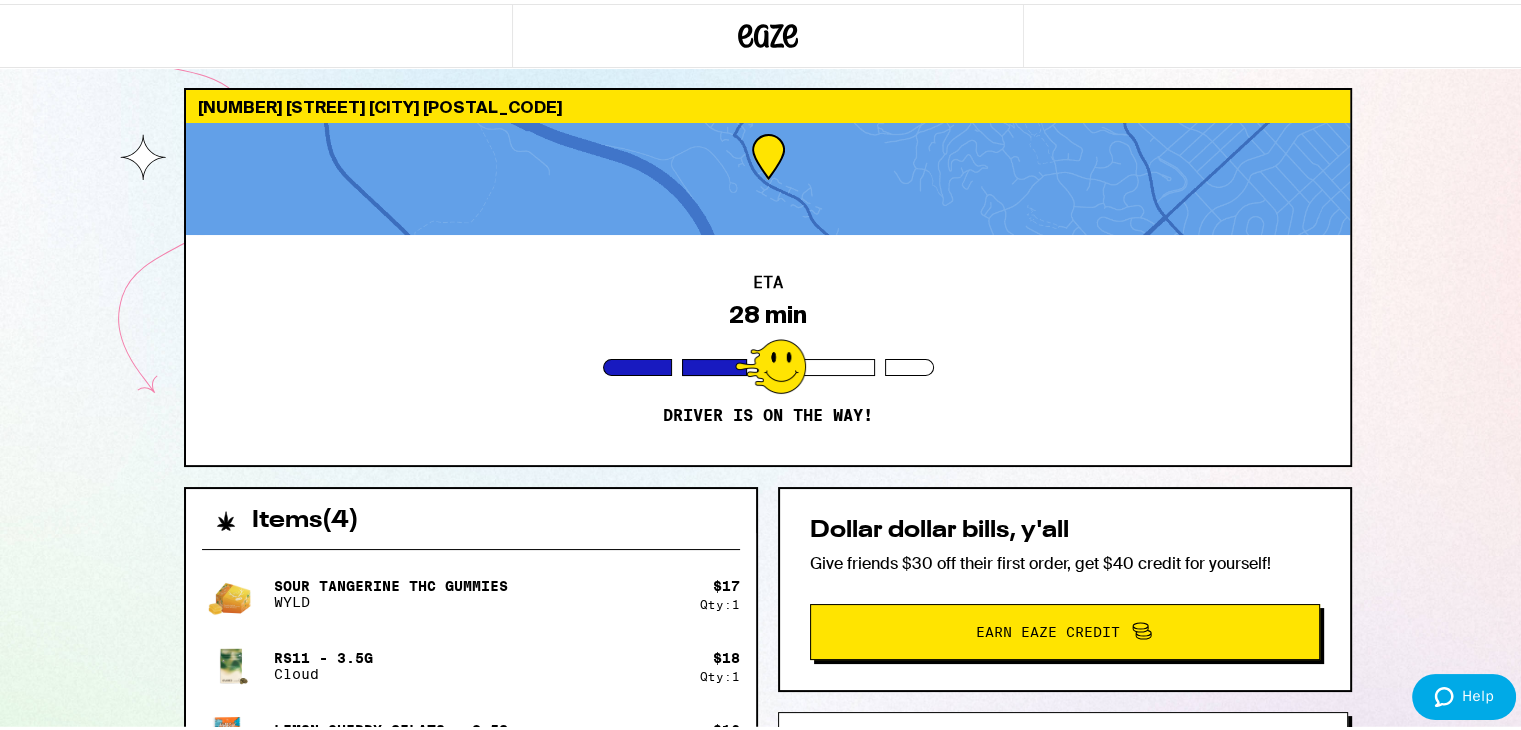 scroll, scrollTop: 0, scrollLeft: 0, axis: both 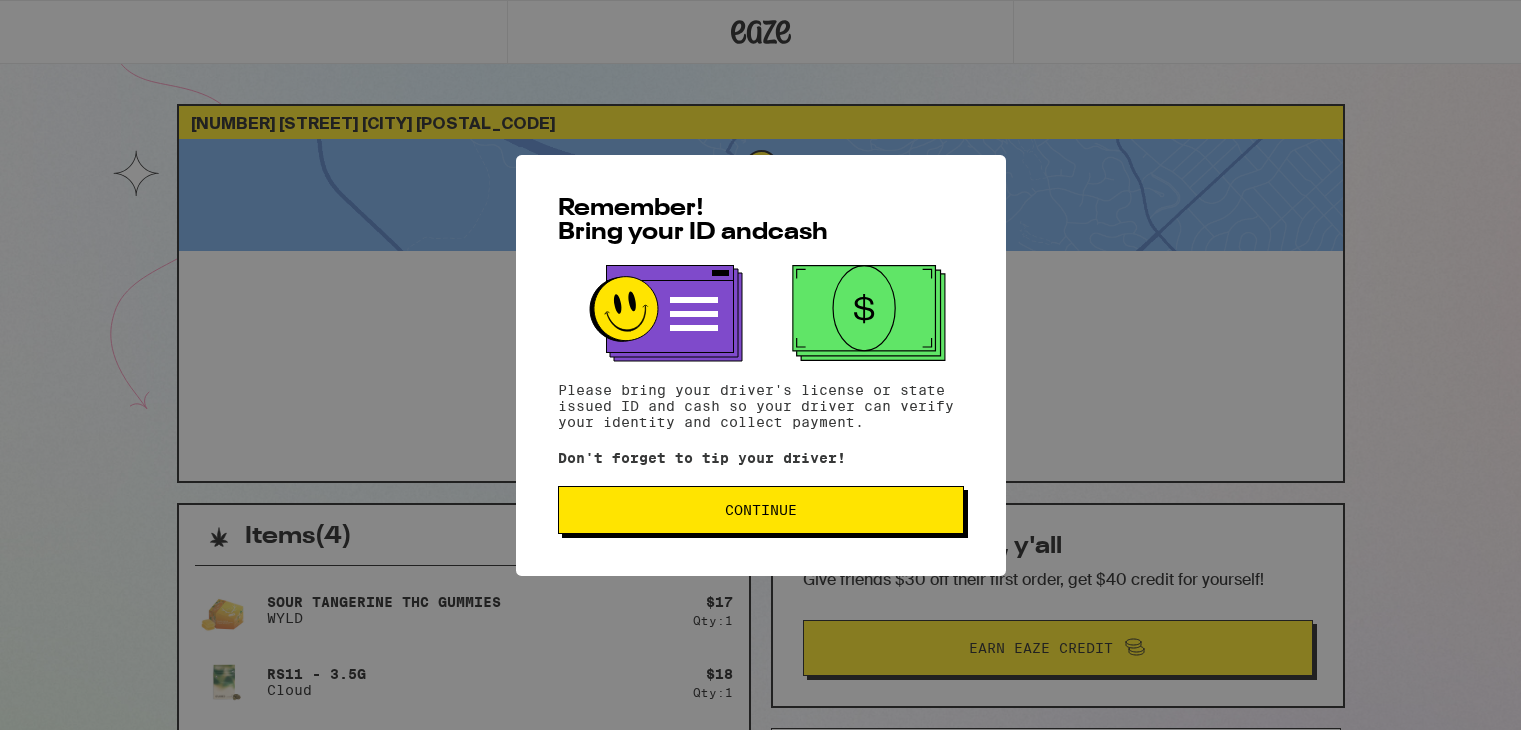 click on "Continue" at bounding box center (761, 510) 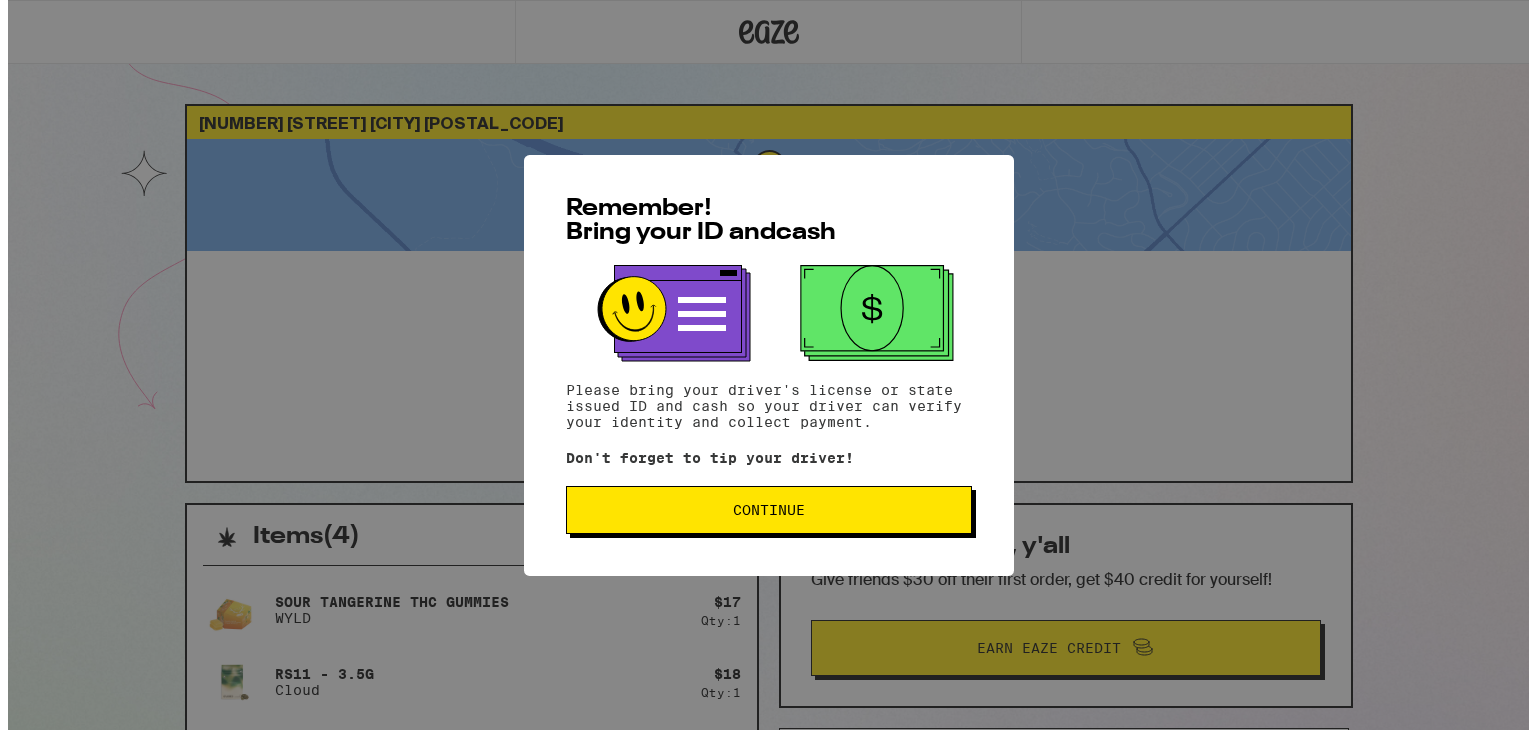 scroll, scrollTop: 0, scrollLeft: 0, axis: both 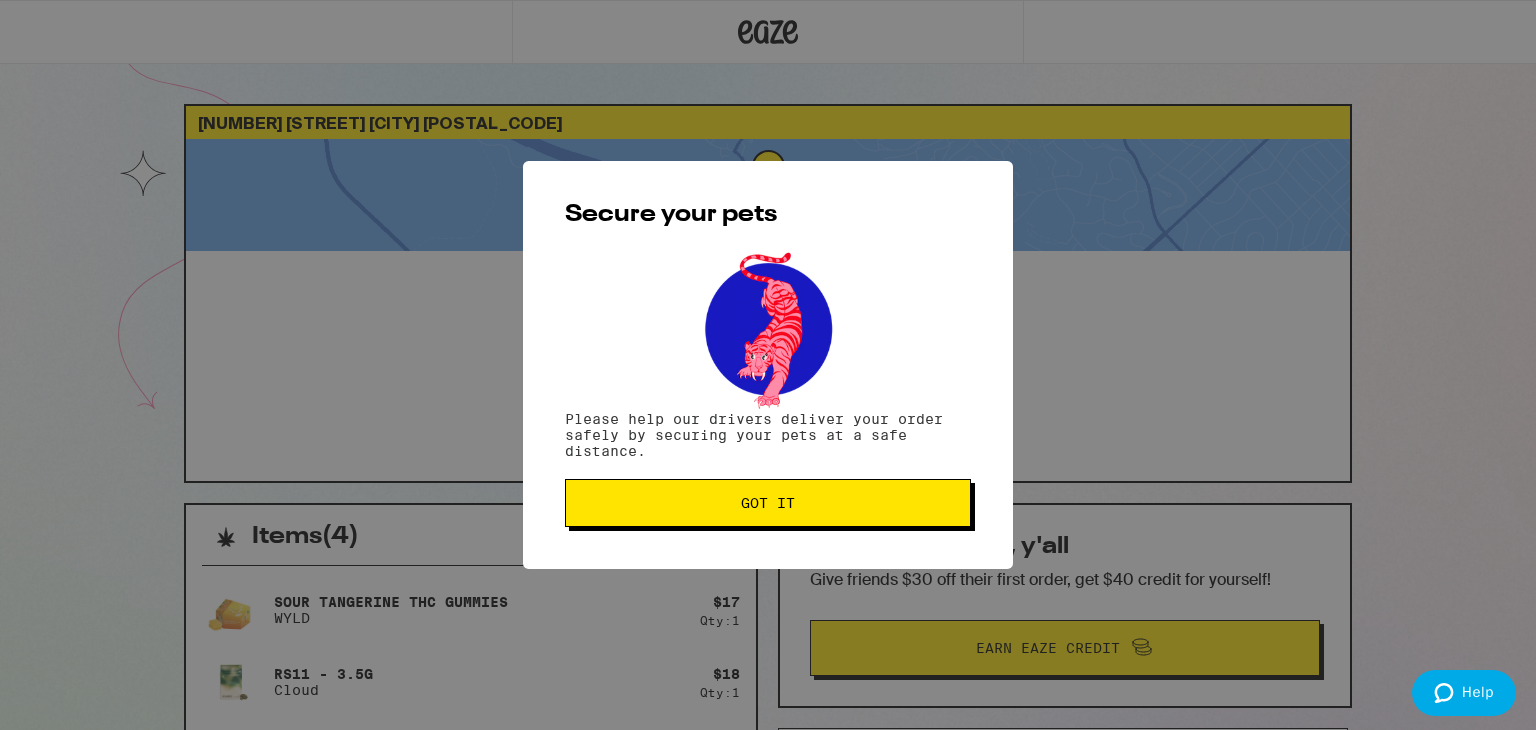 click on "Got it" at bounding box center (768, 503) 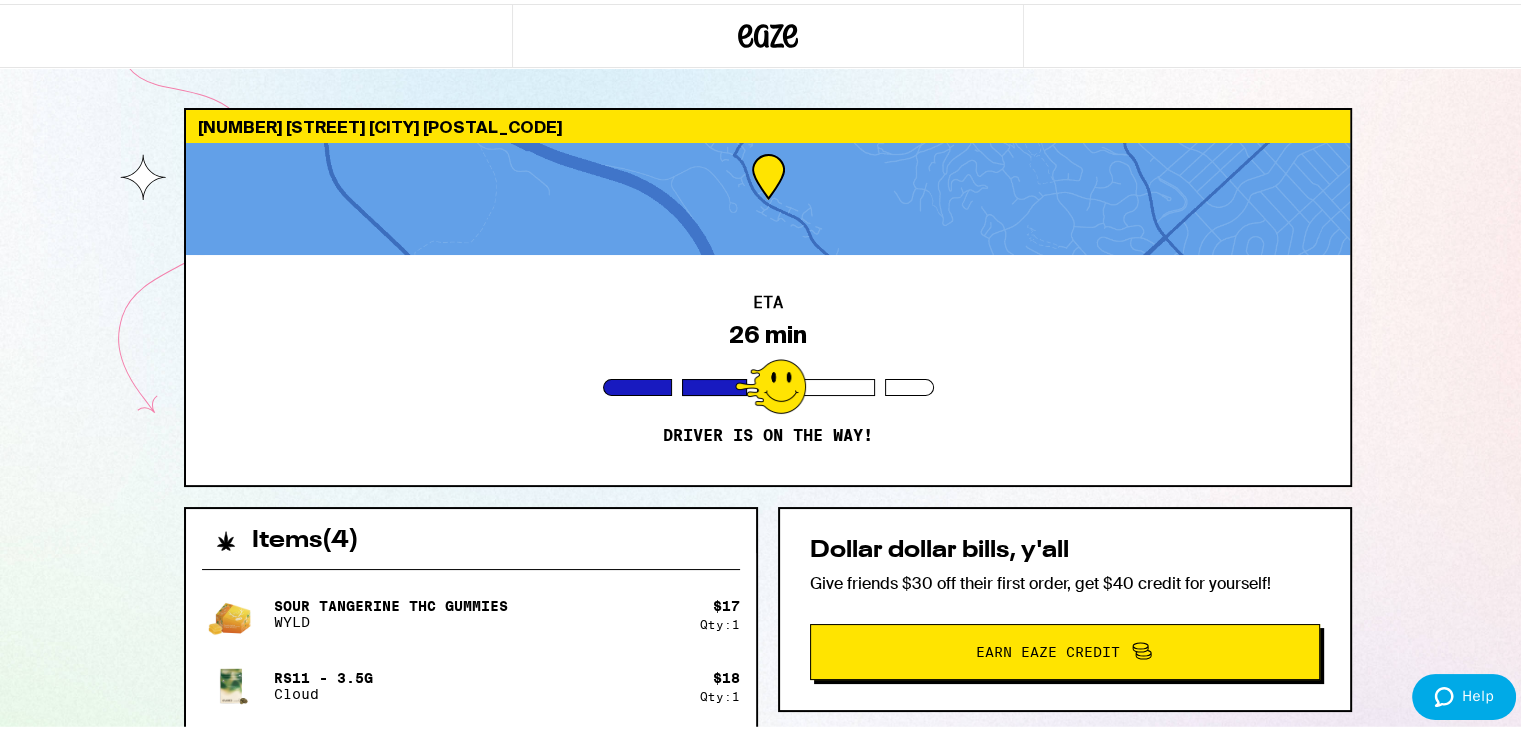 scroll, scrollTop: 0, scrollLeft: 0, axis: both 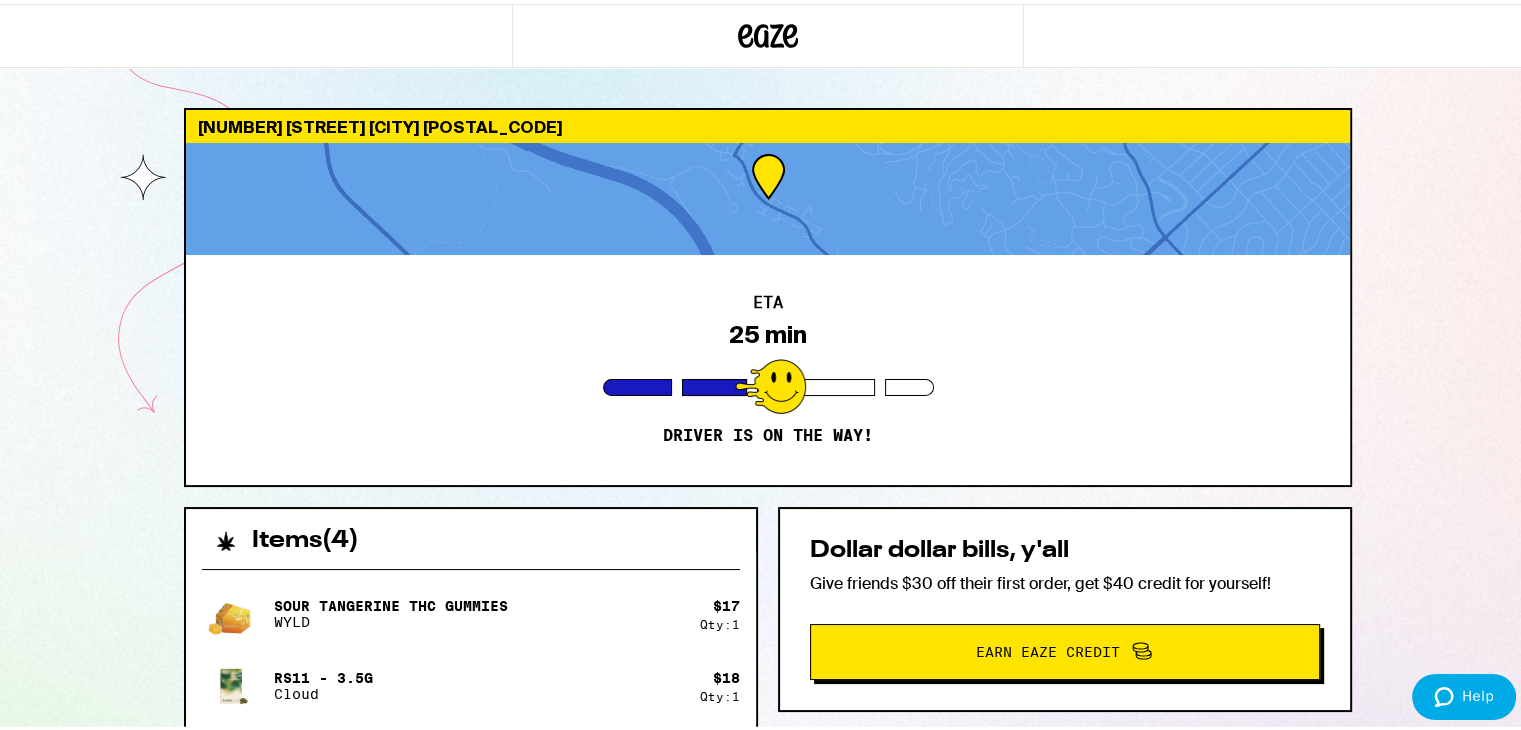 click at bounding box center [768, 195] 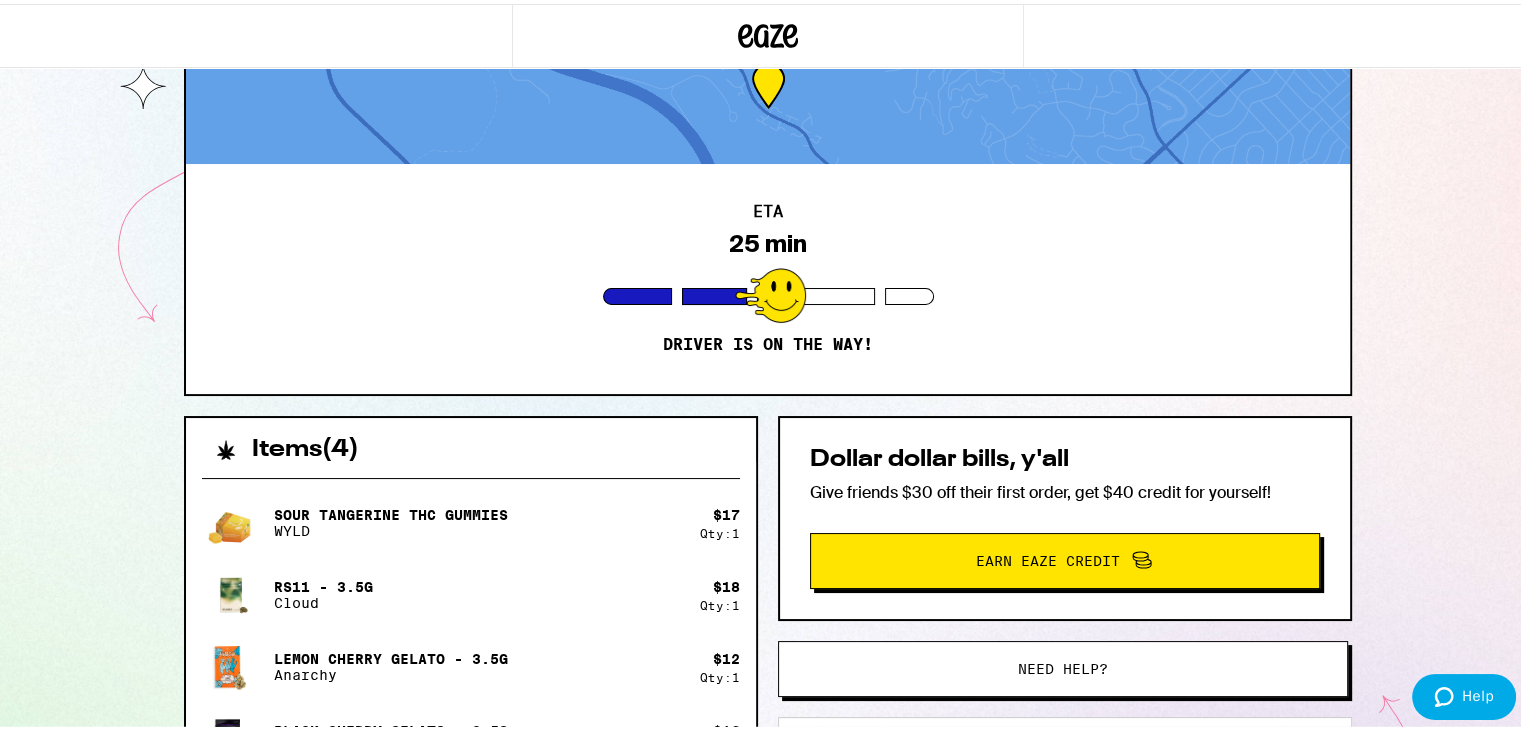 scroll, scrollTop: 0, scrollLeft: 0, axis: both 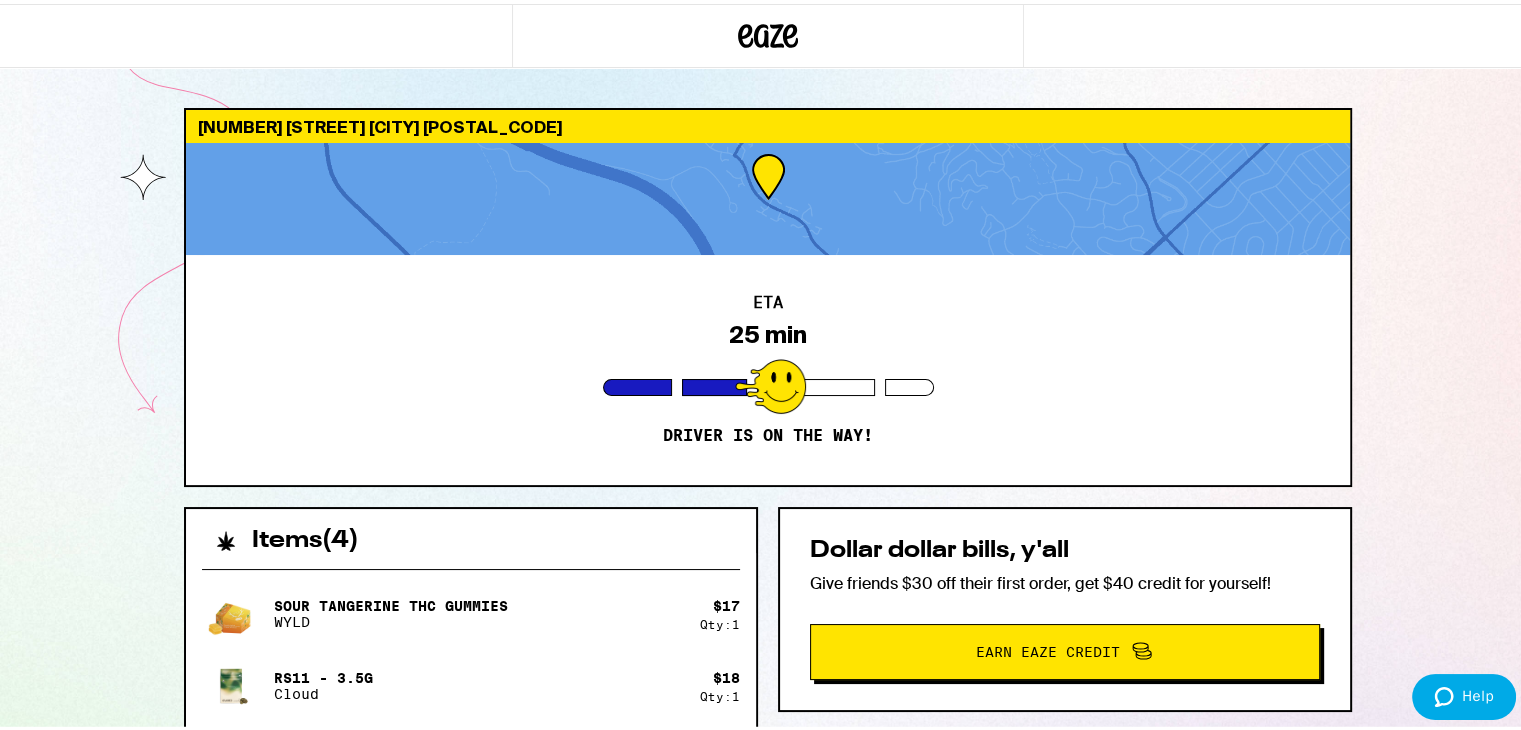 click at bounding box center [768, 195] 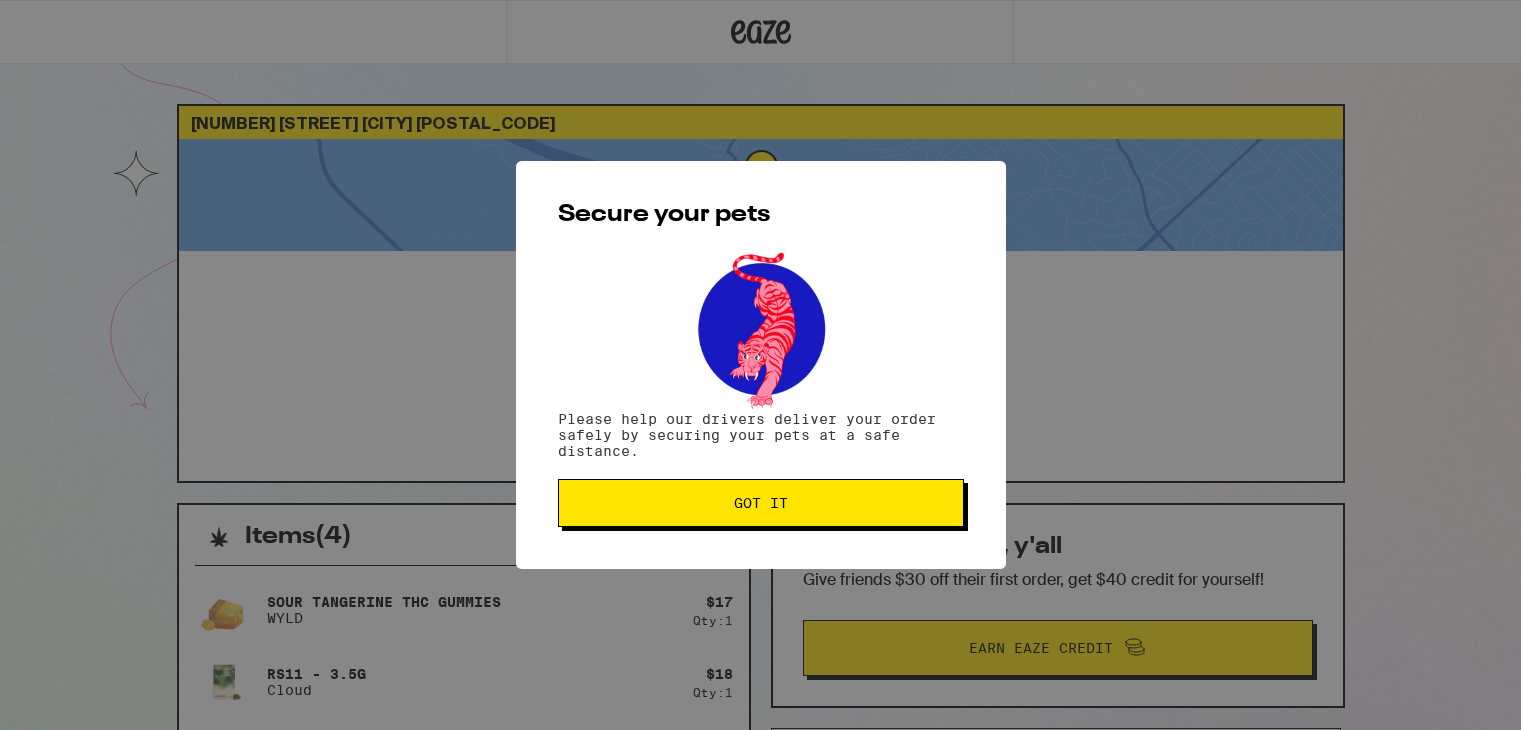 scroll, scrollTop: 0, scrollLeft: 0, axis: both 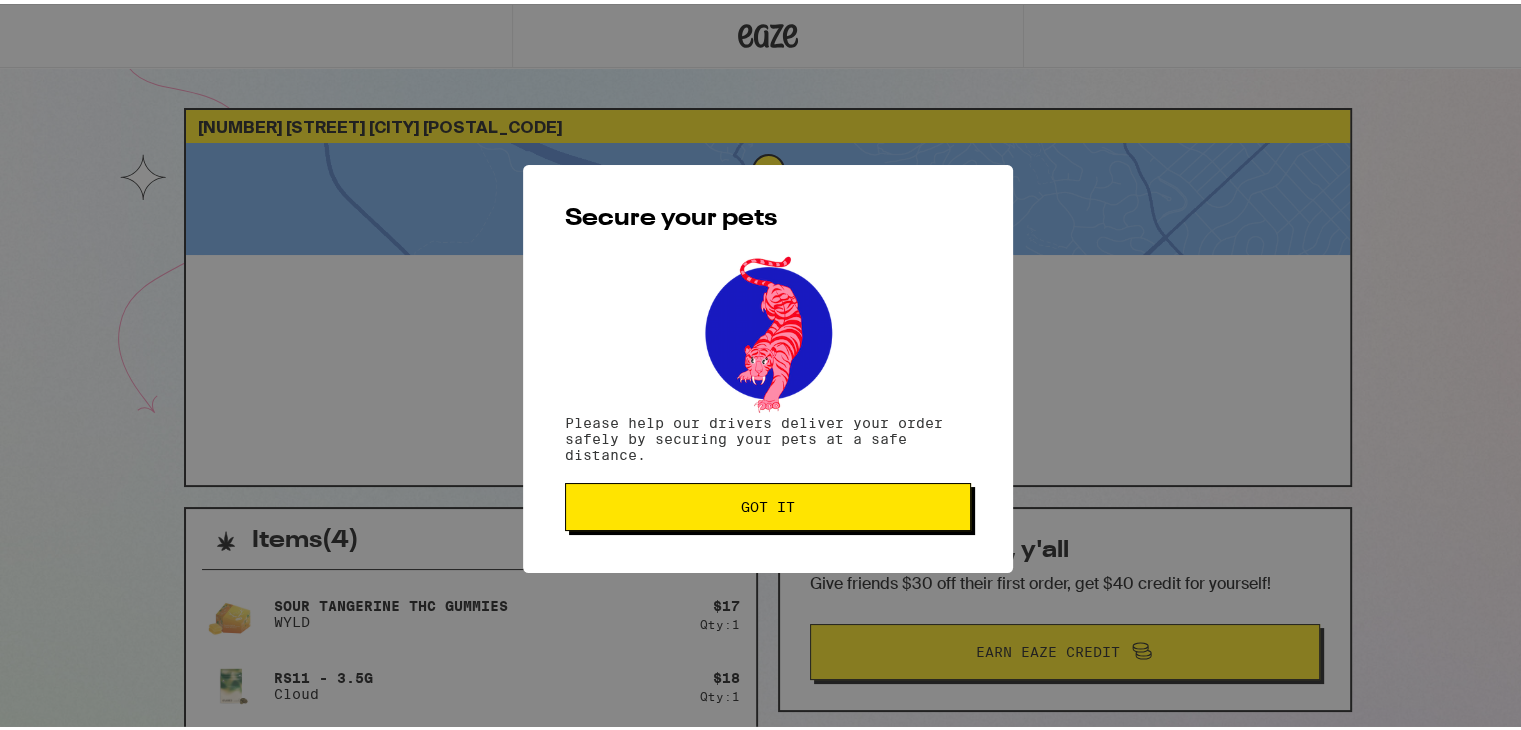 click on "Got it" at bounding box center [768, 503] 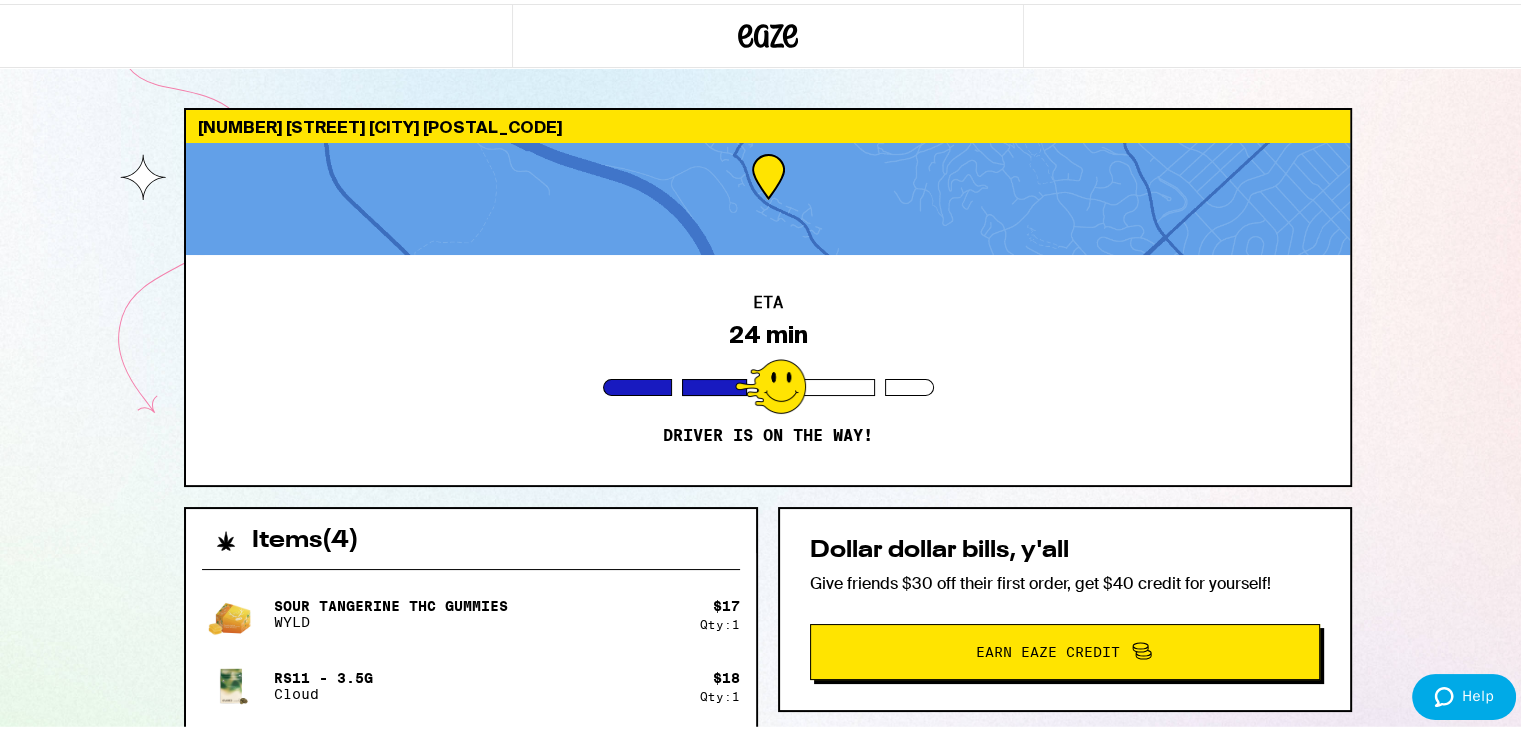 scroll, scrollTop: 0, scrollLeft: 0, axis: both 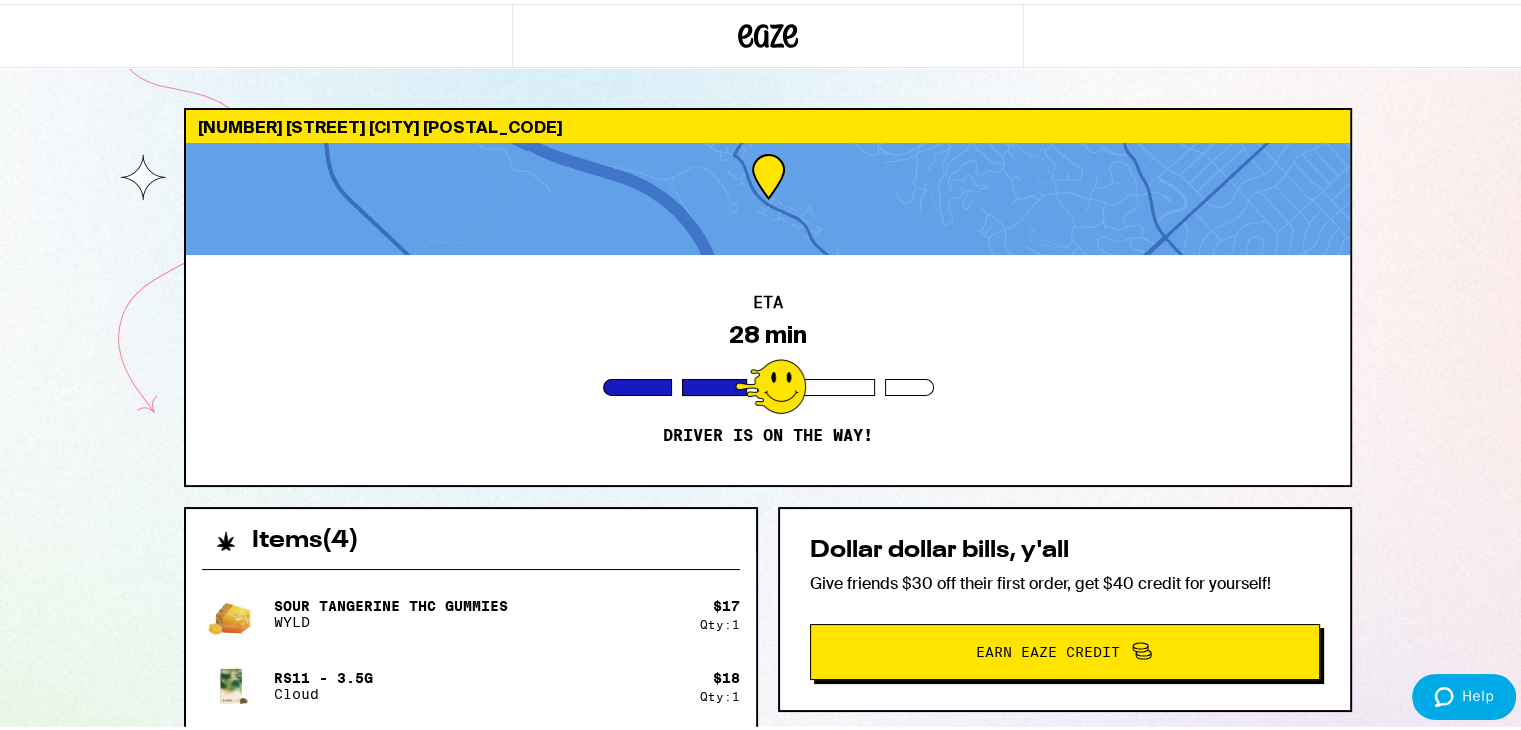 click at bounding box center (768, 195) 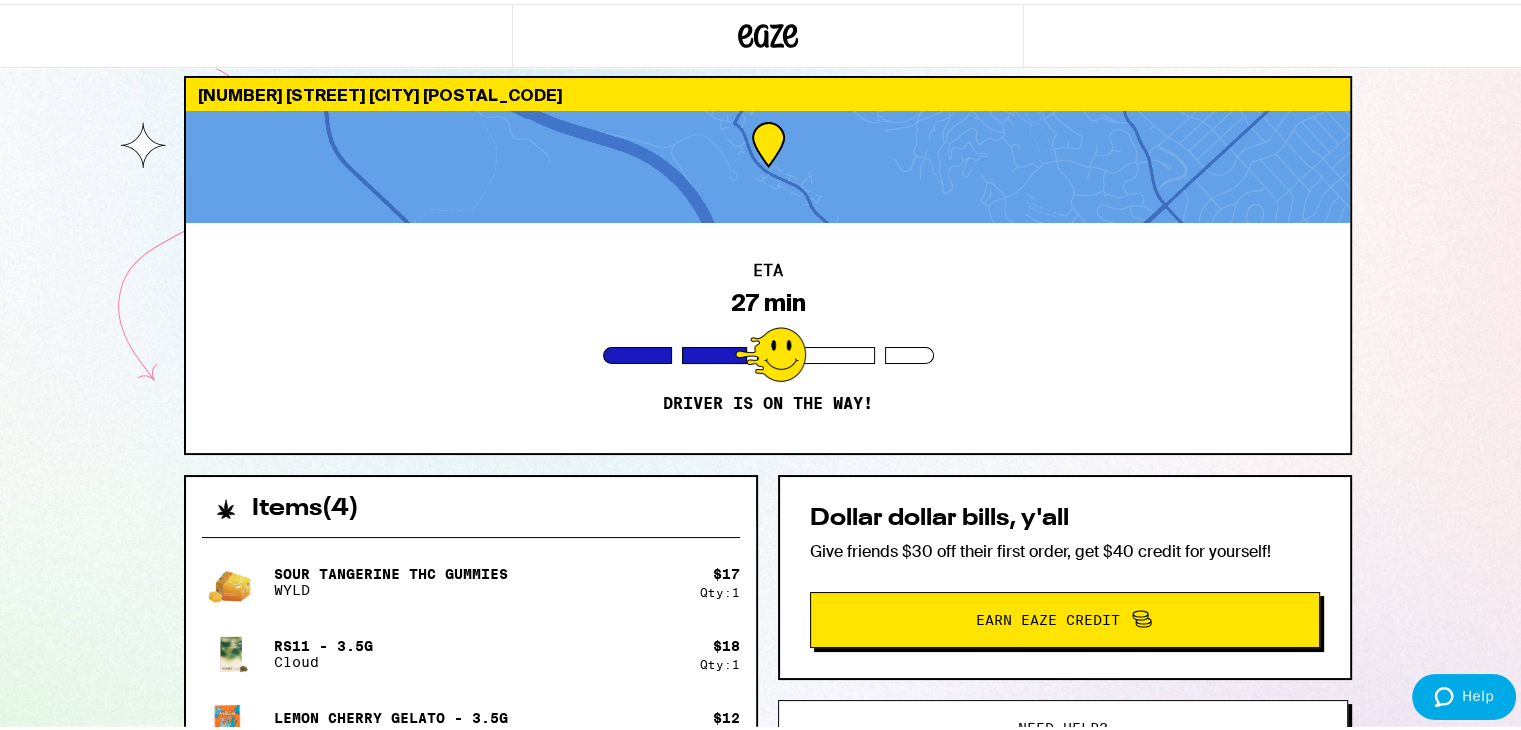 scroll, scrollTop: 0, scrollLeft: 0, axis: both 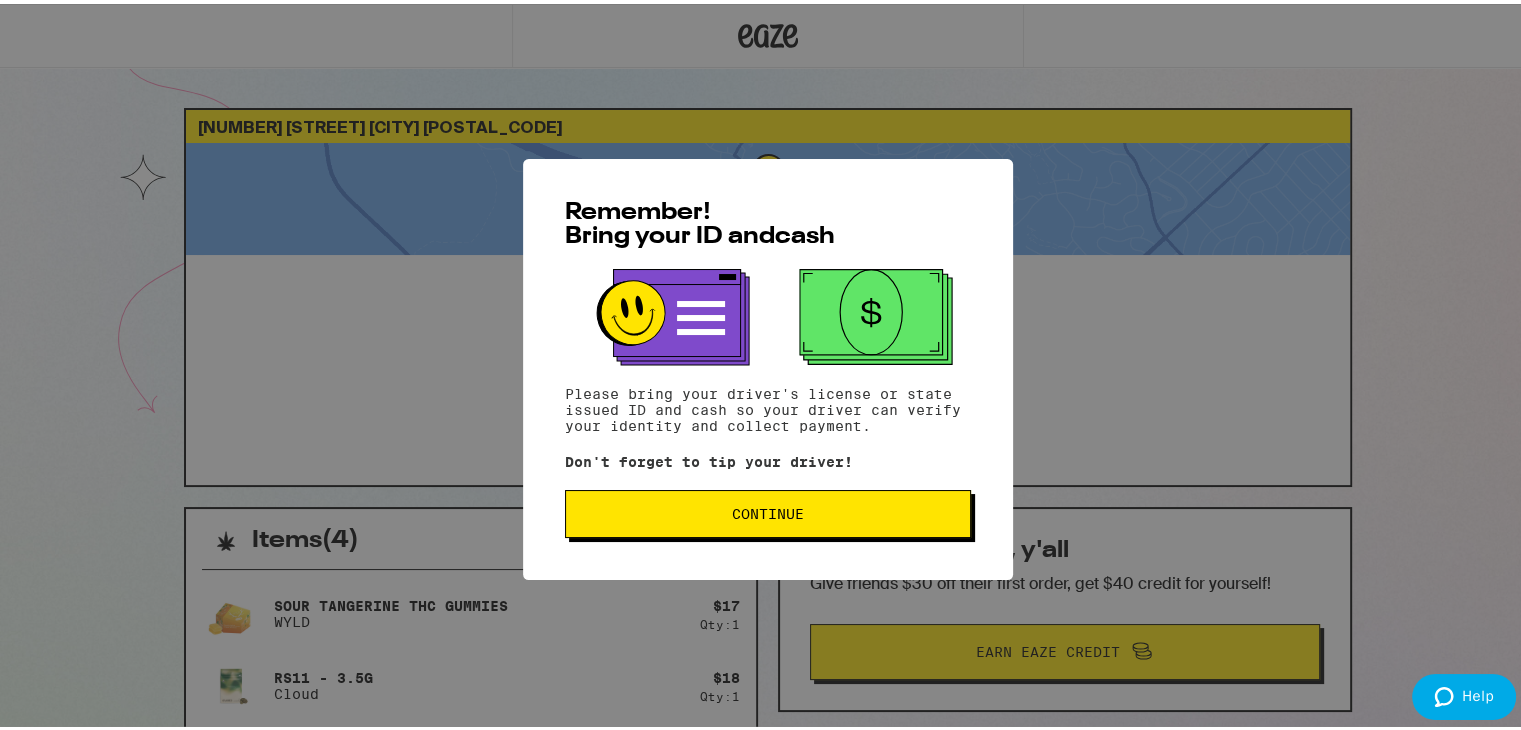 drag, startPoint x: 0, startPoint y: 0, endPoint x: 772, endPoint y: 516, distance: 928.5688 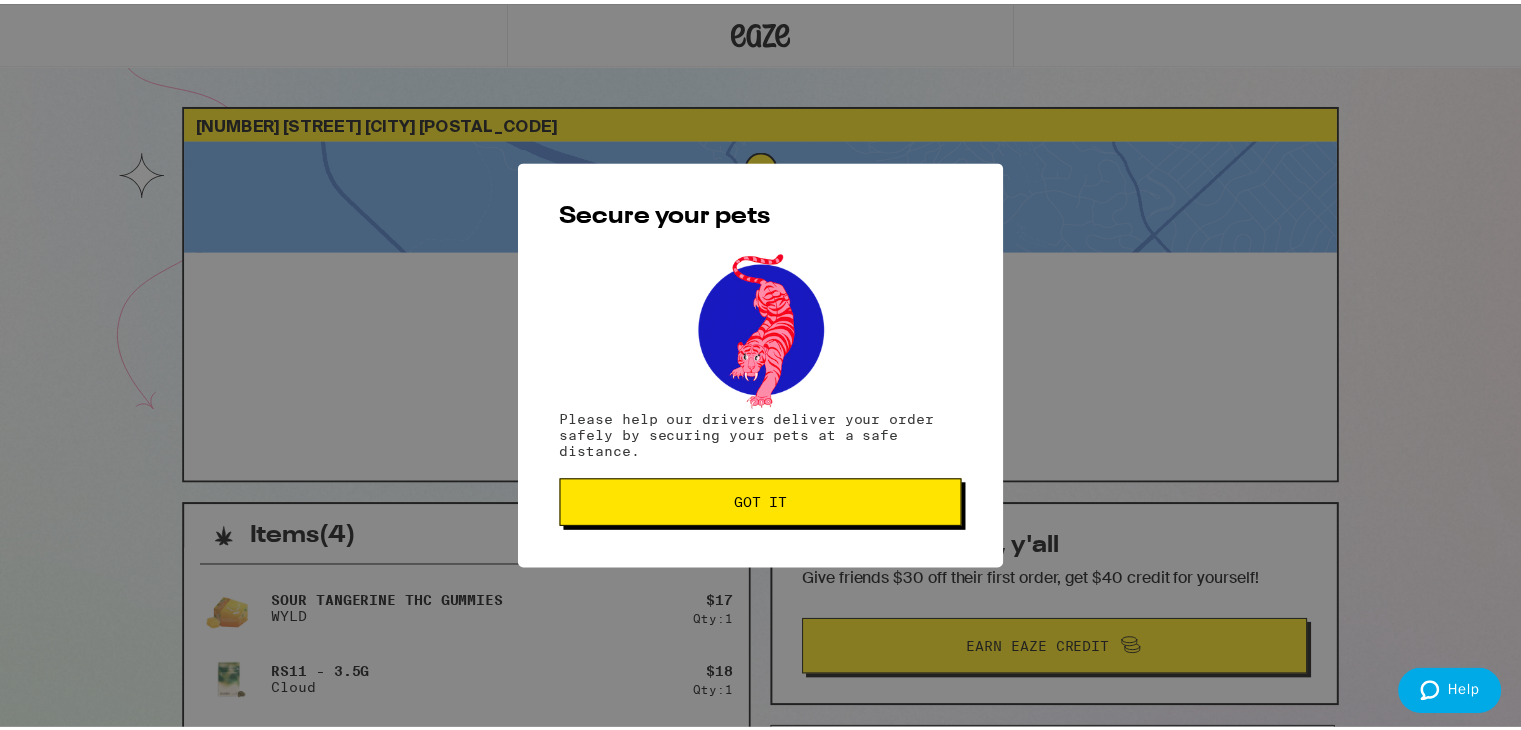scroll, scrollTop: 0, scrollLeft: 0, axis: both 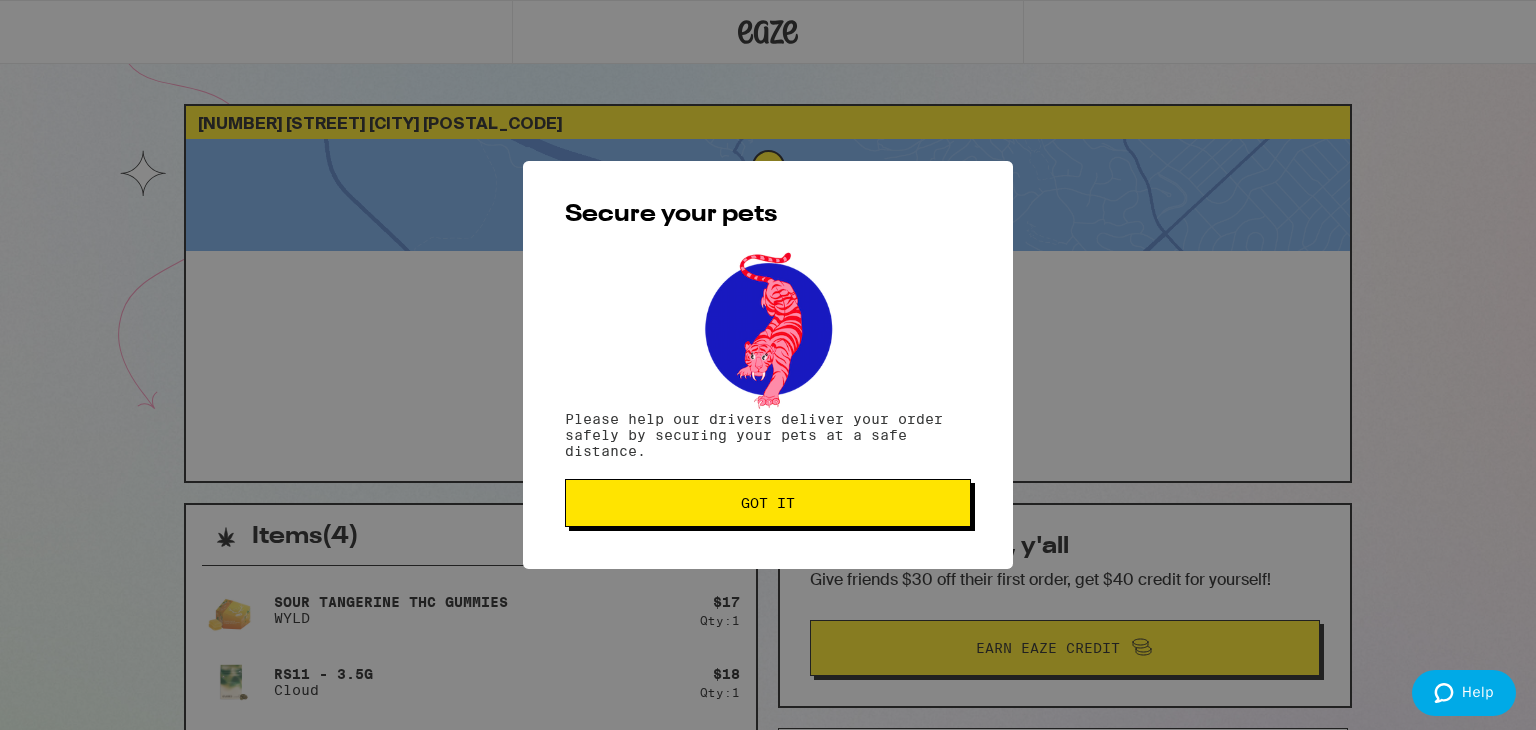 click on "Got it" at bounding box center [768, 503] 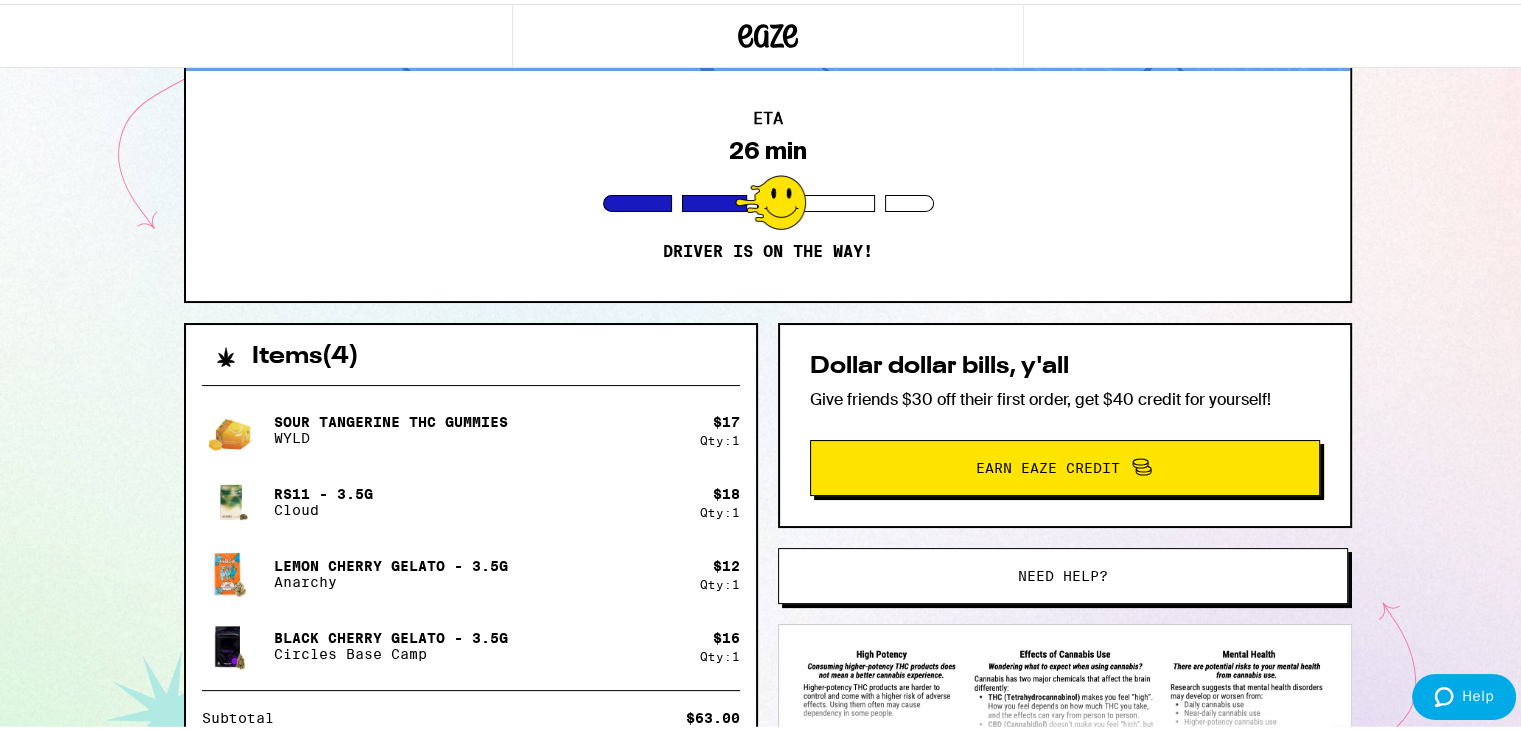 scroll, scrollTop: 0, scrollLeft: 0, axis: both 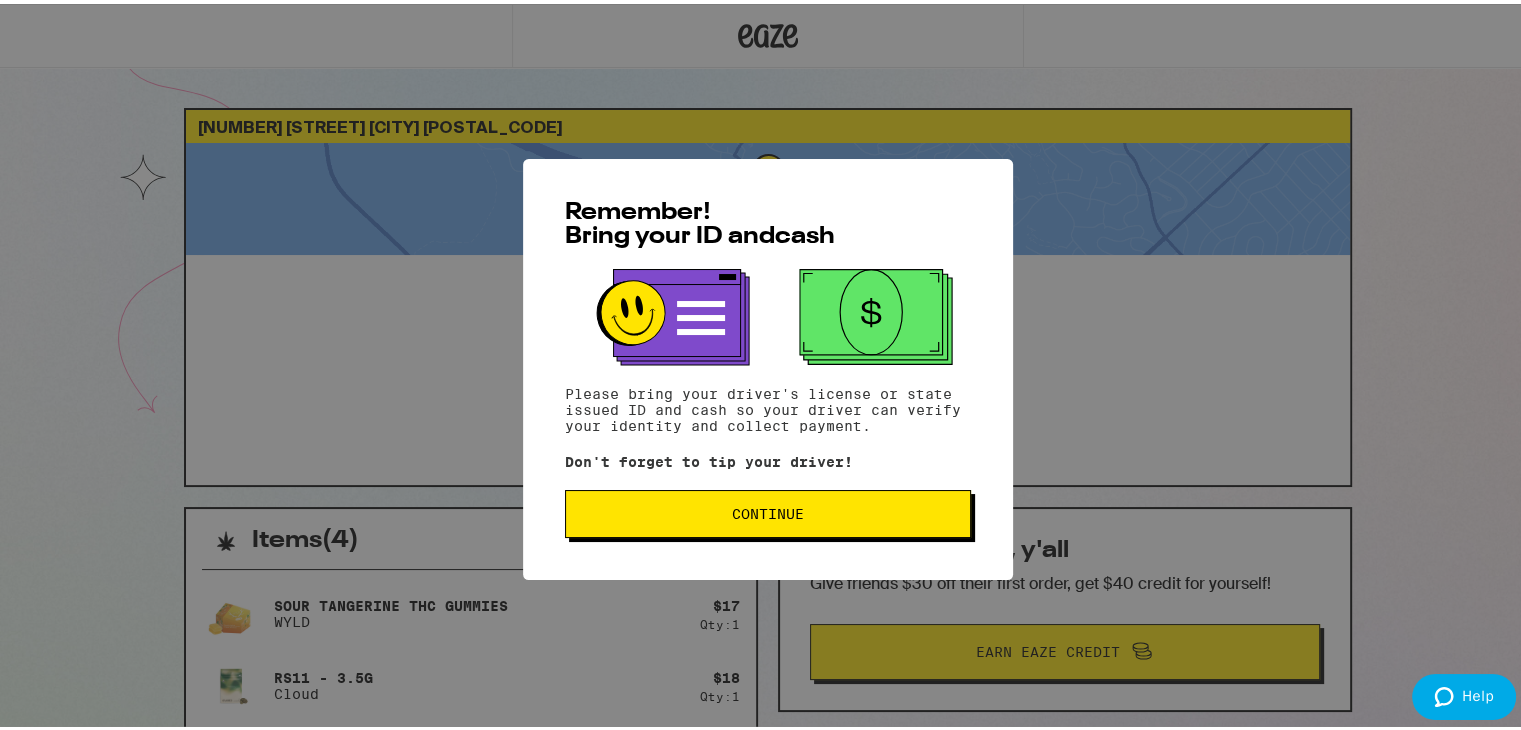 click on "Continue" at bounding box center (768, 510) 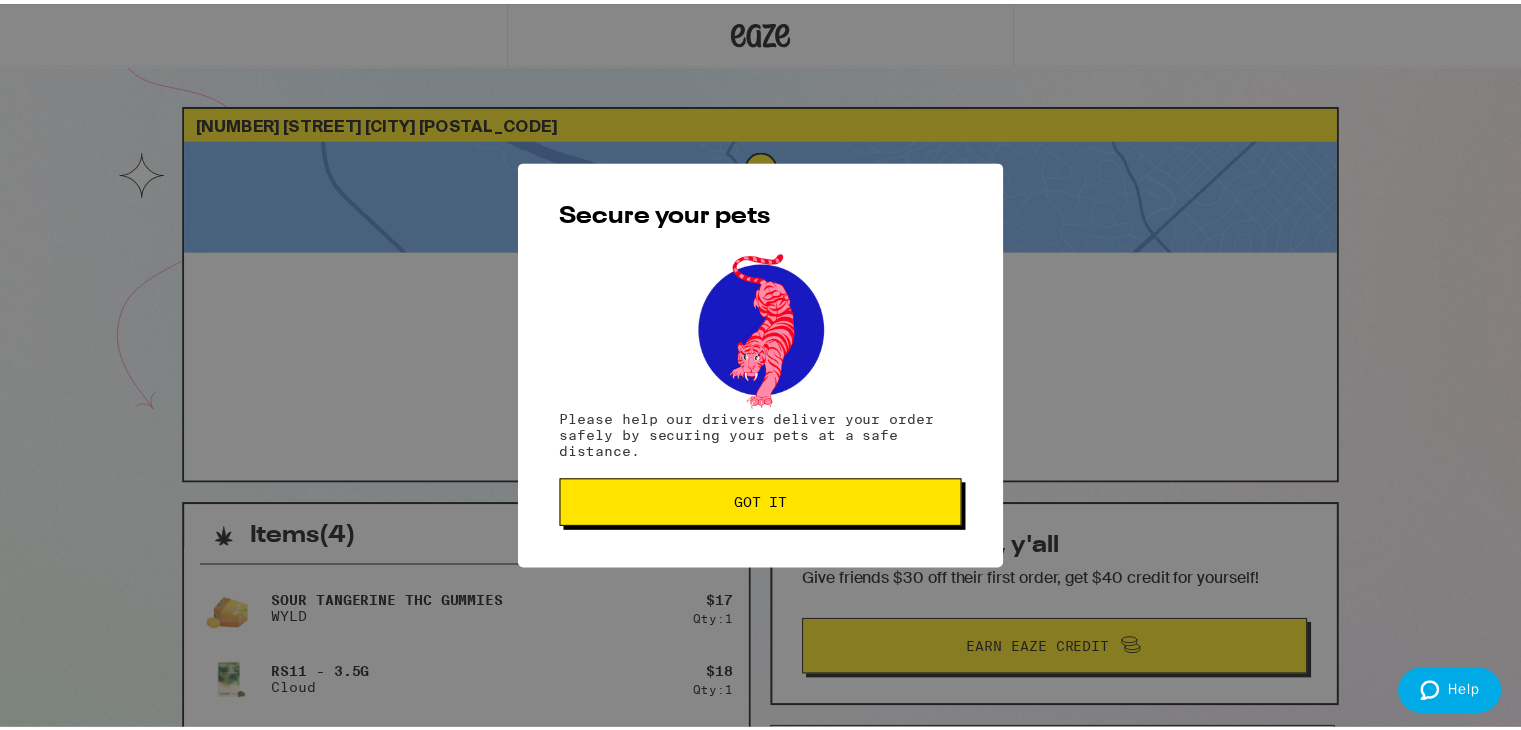 scroll, scrollTop: 0, scrollLeft: 0, axis: both 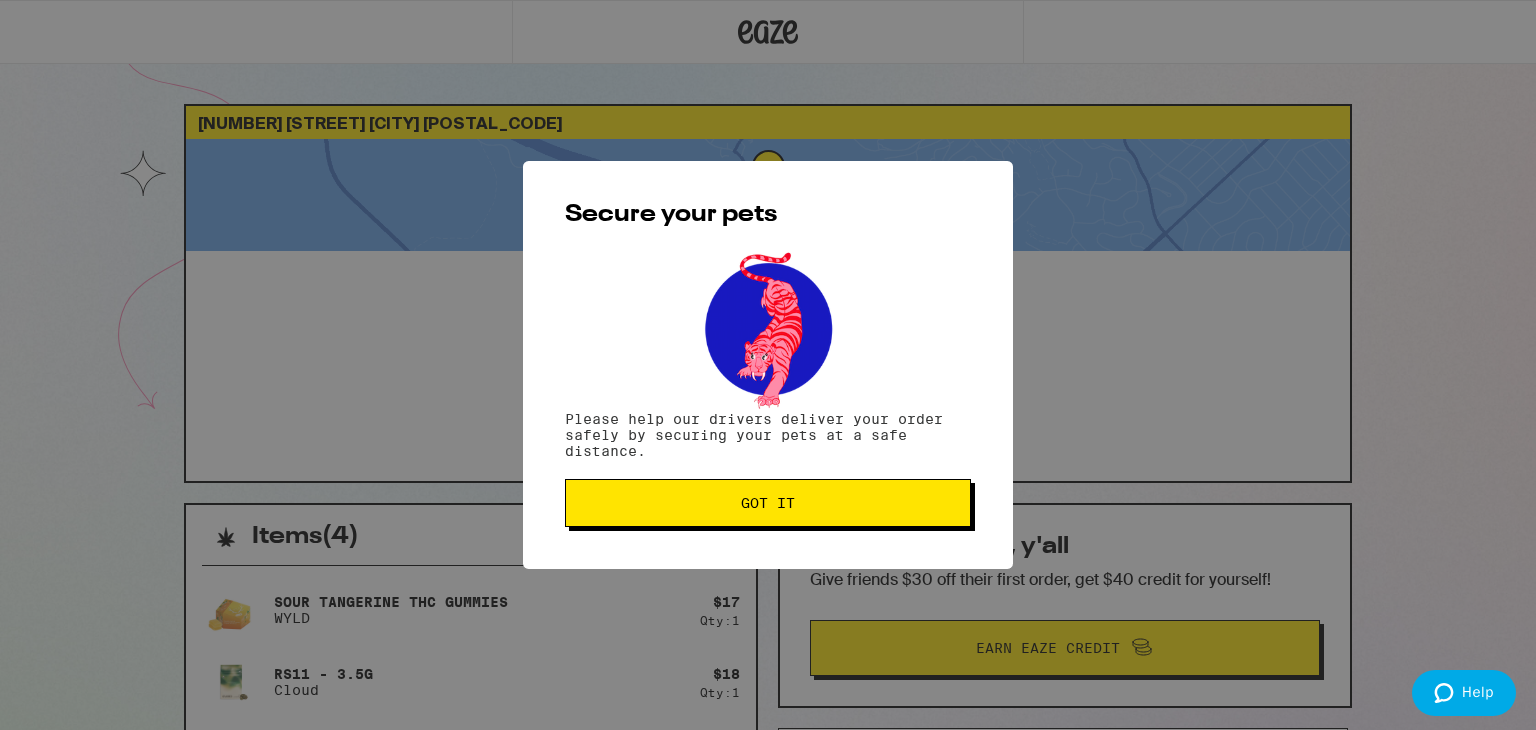 click on "Got it" at bounding box center (768, 503) 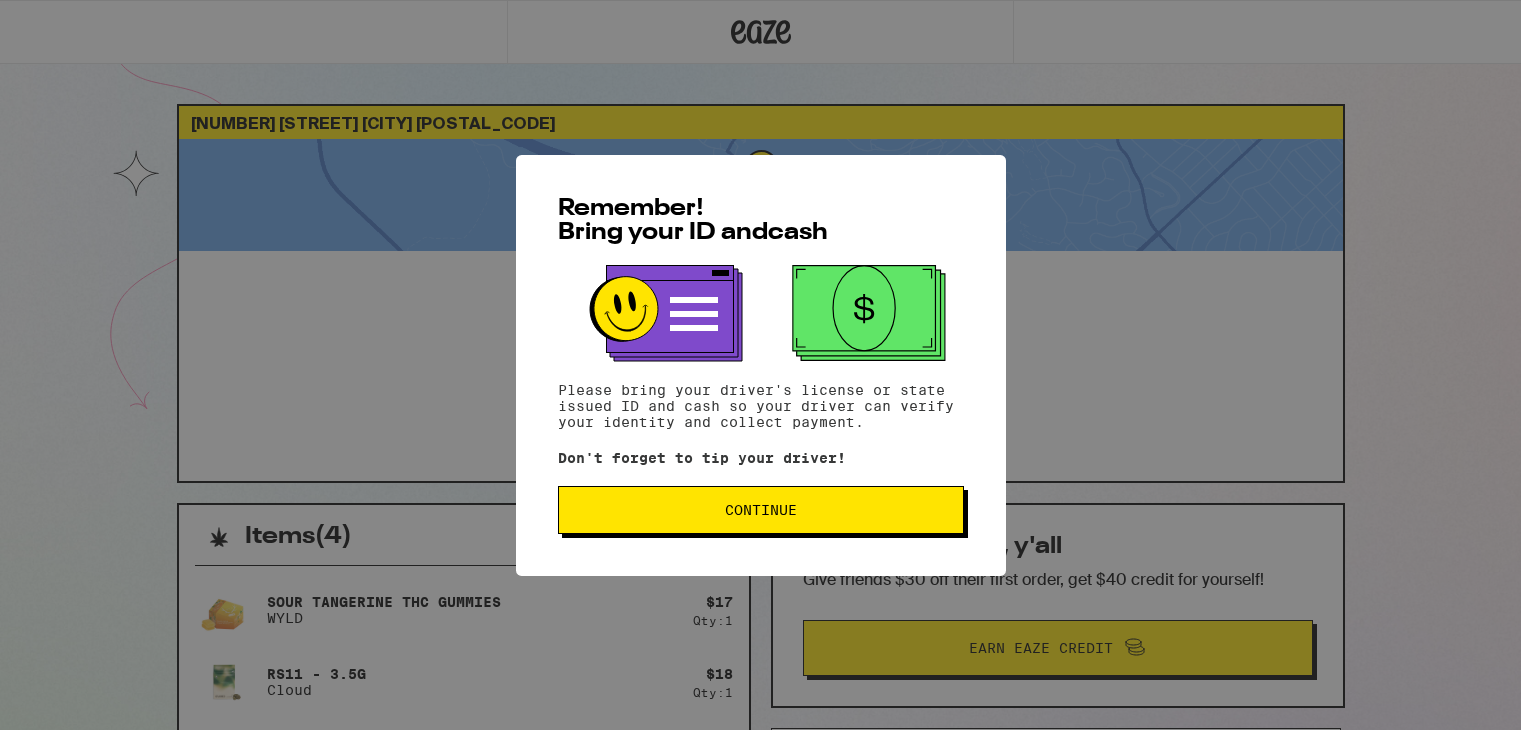 click on "Continue" at bounding box center (761, 510) 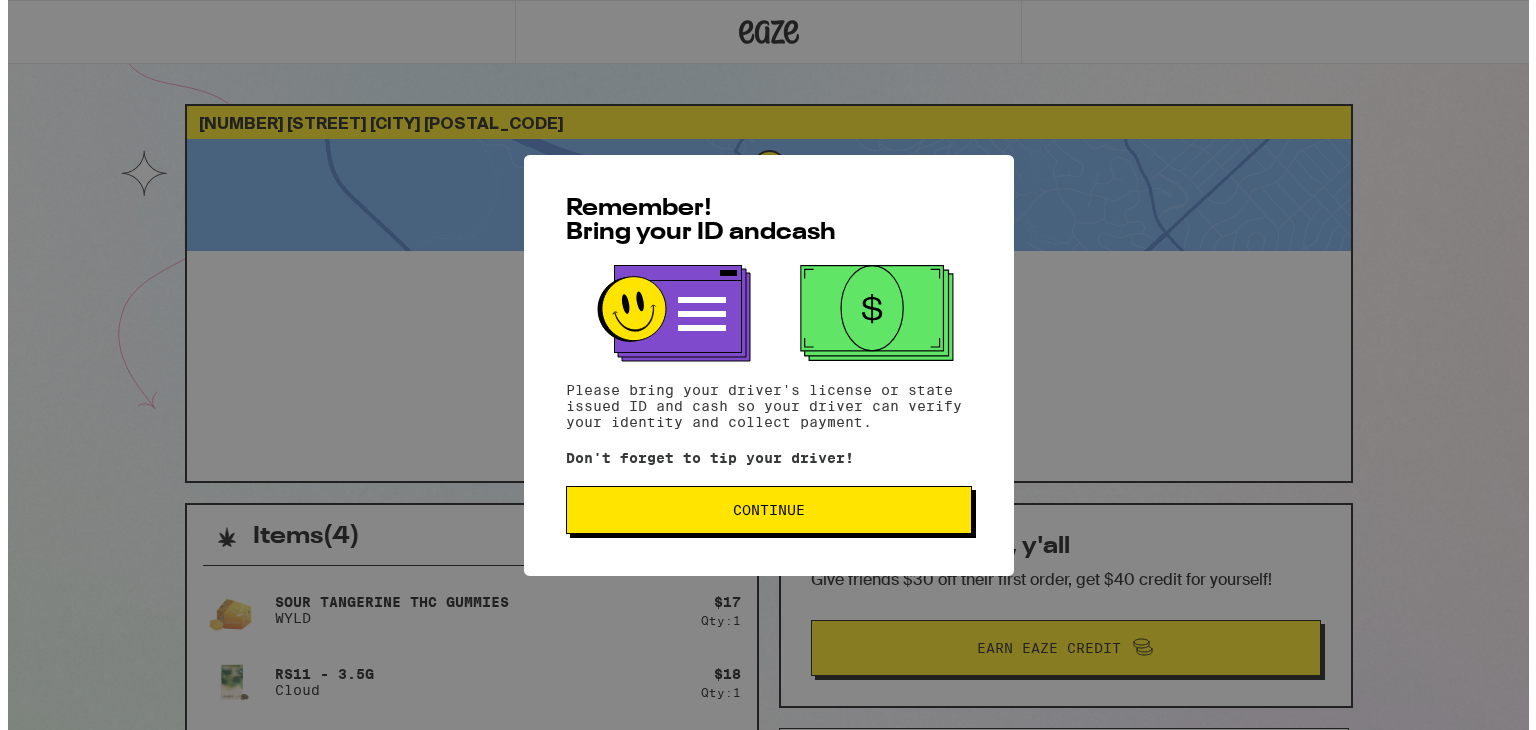 scroll, scrollTop: 0, scrollLeft: 0, axis: both 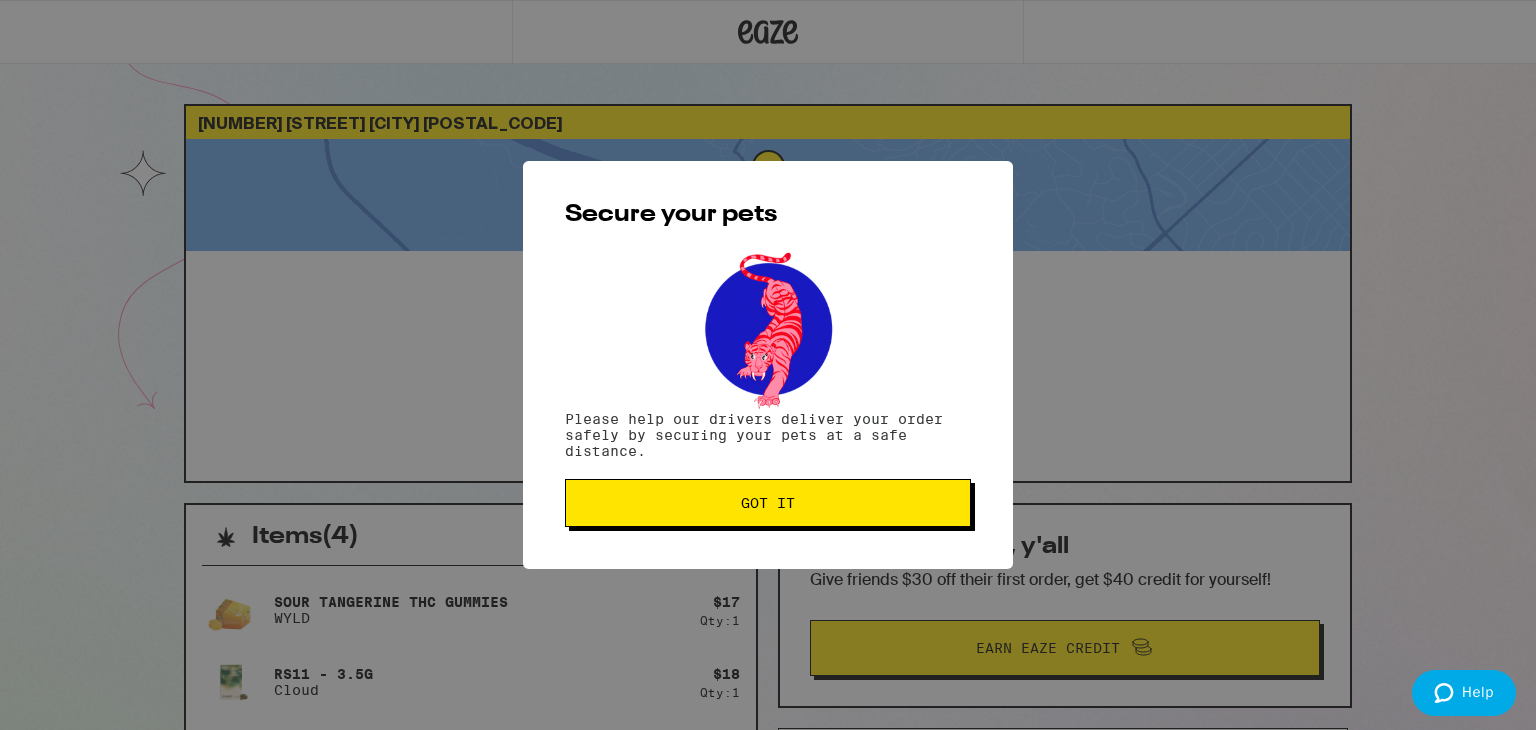 click on "Got it" at bounding box center [768, 503] 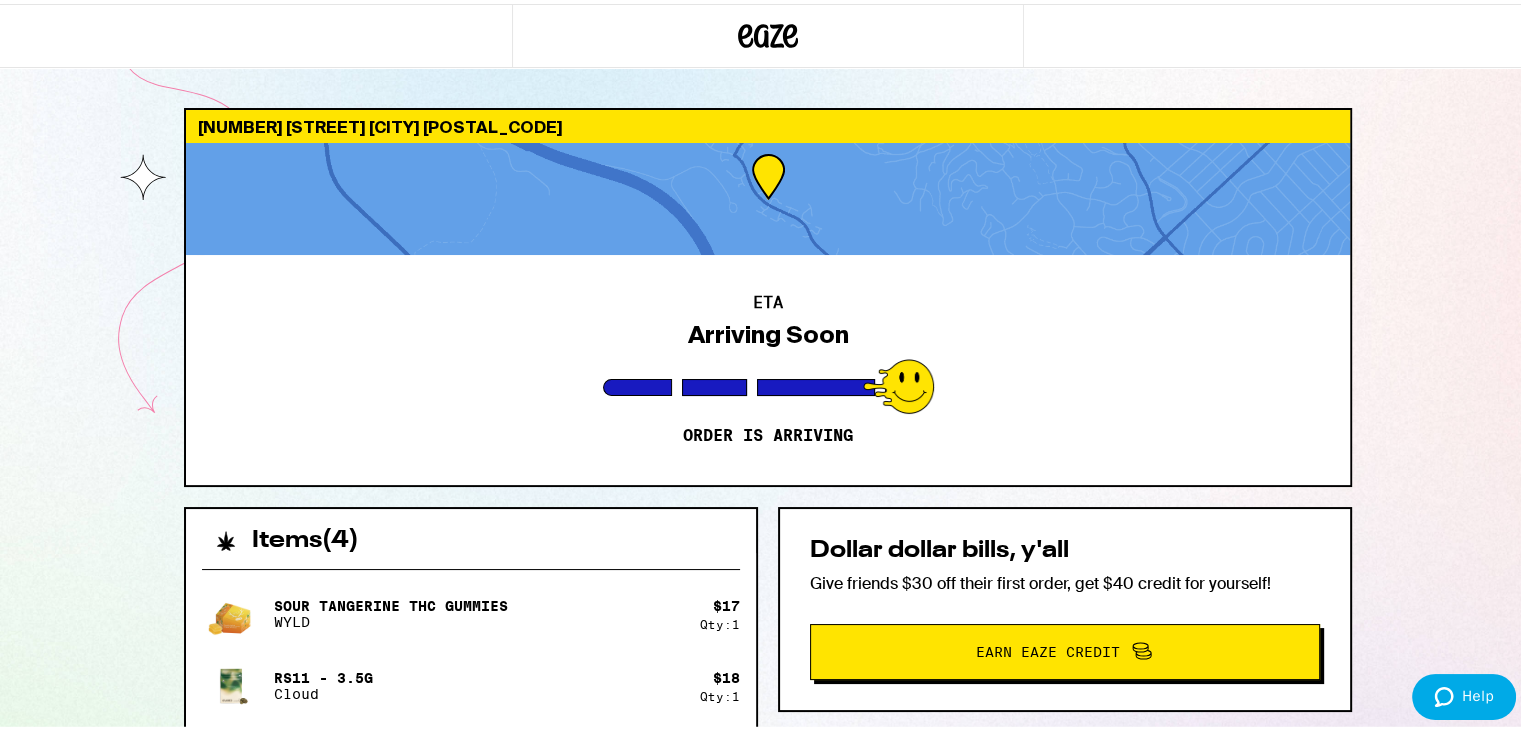 click on "ETA Arriving Soon Order is arriving" at bounding box center (768, 366) 